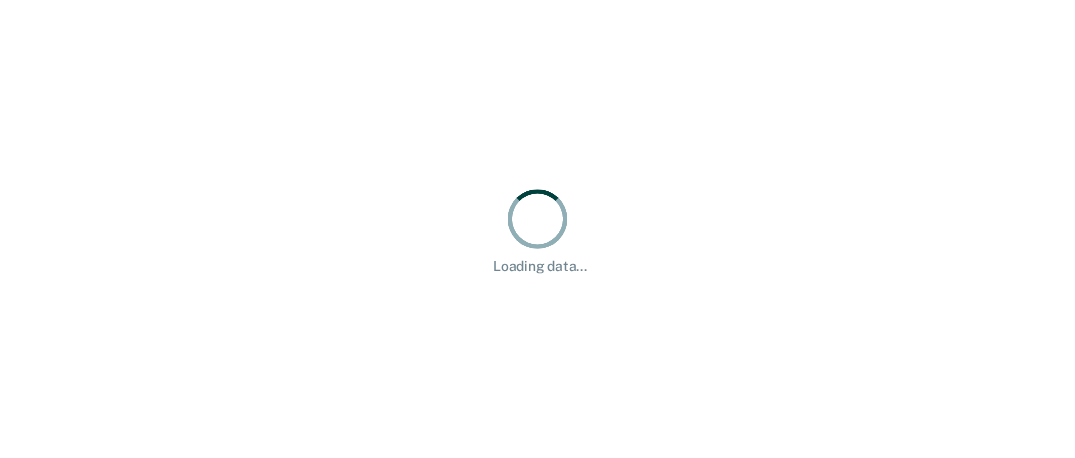 scroll, scrollTop: 0, scrollLeft: 0, axis: both 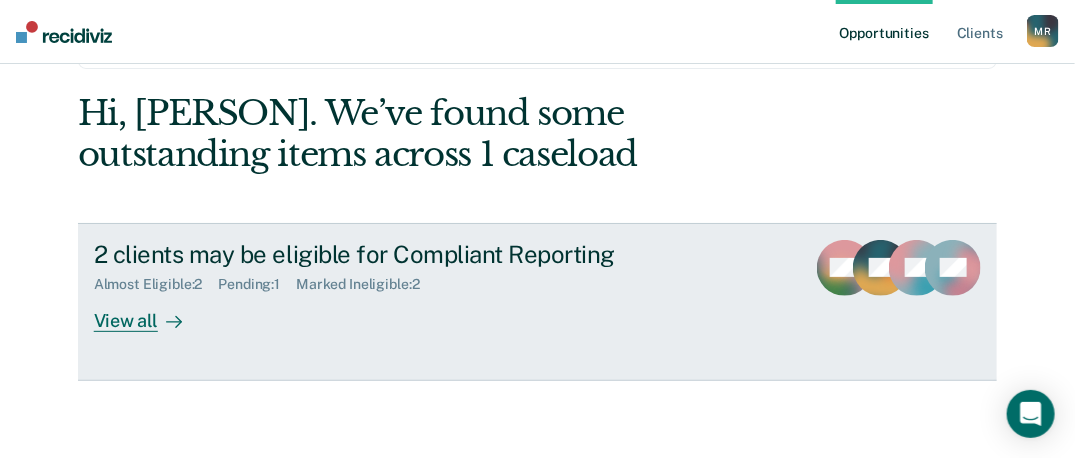click on "View all" at bounding box center [150, 312] 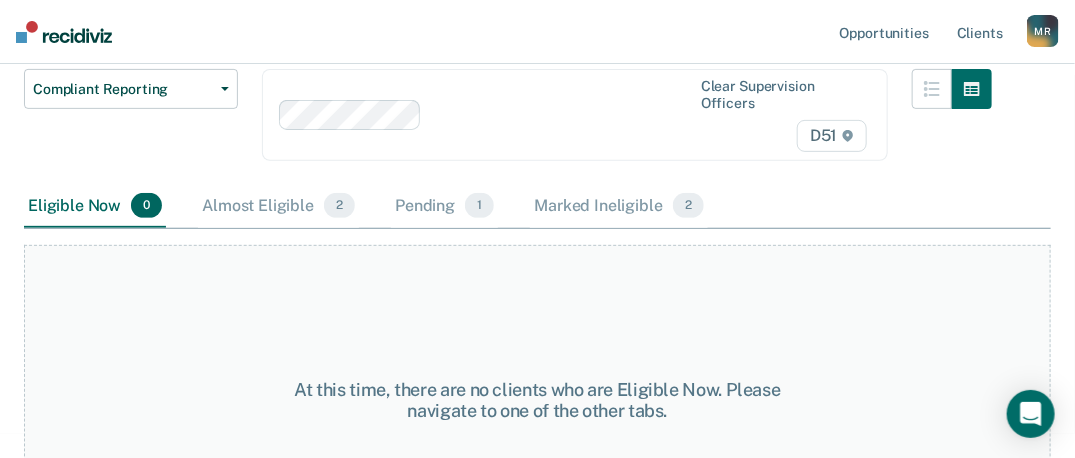 scroll, scrollTop: 200, scrollLeft: 0, axis: vertical 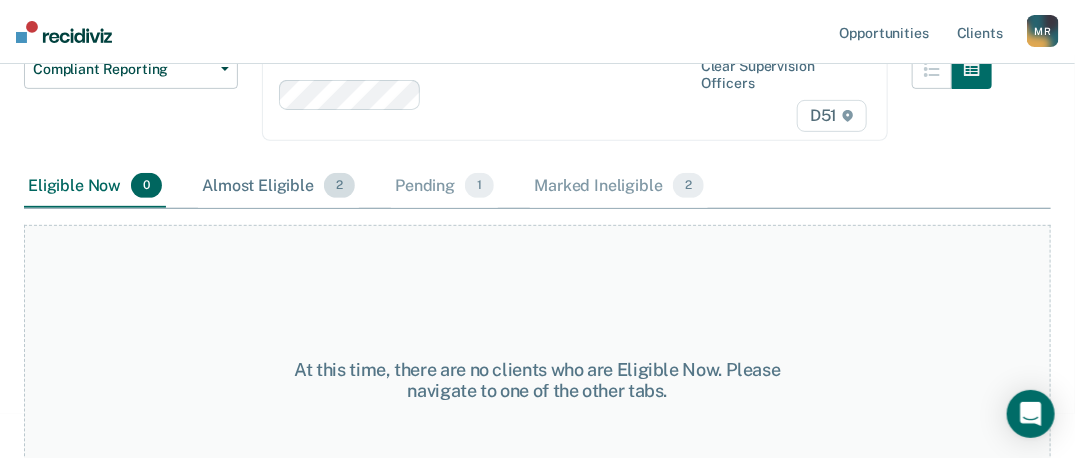click on "Almost Eligible 2" at bounding box center (278, 187) 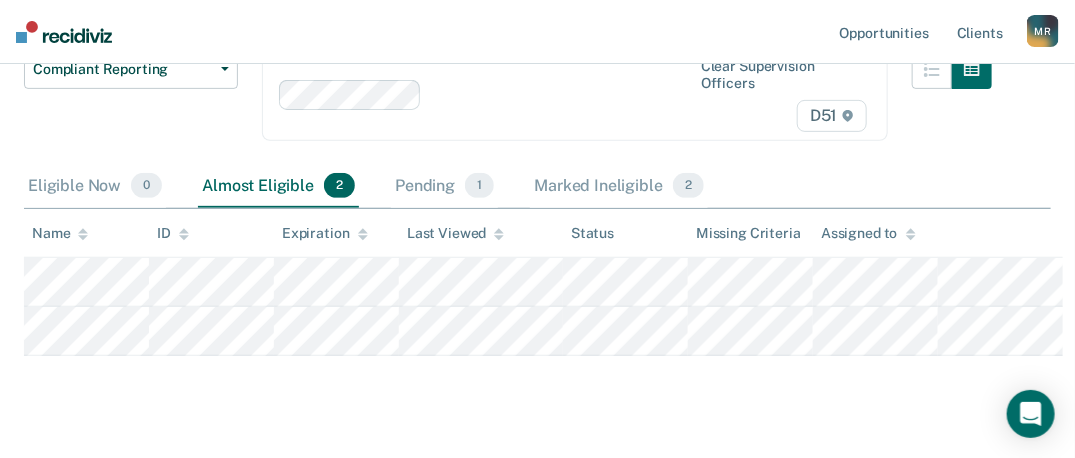 scroll, scrollTop: 276, scrollLeft: 0, axis: vertical 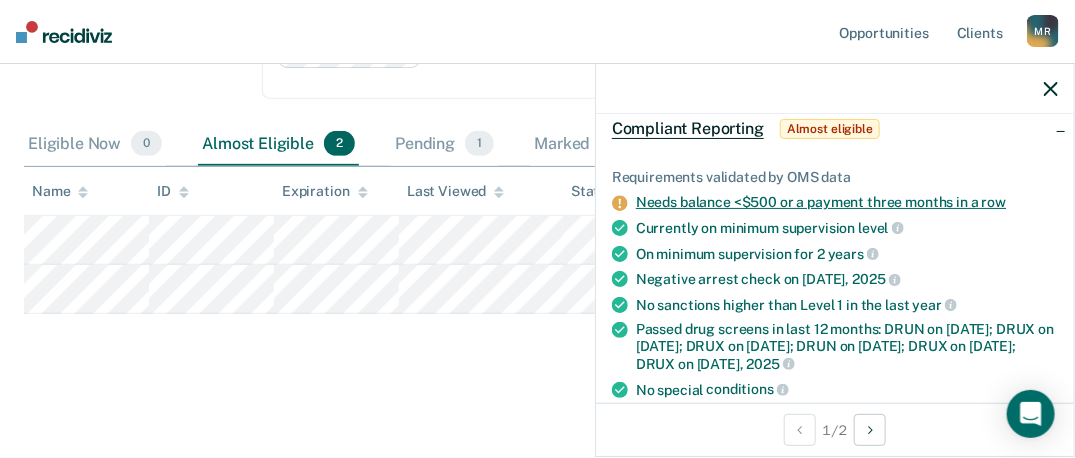 click on "Needs balance <$500 or a payment three months in a row" at bounding box center [821, 202] 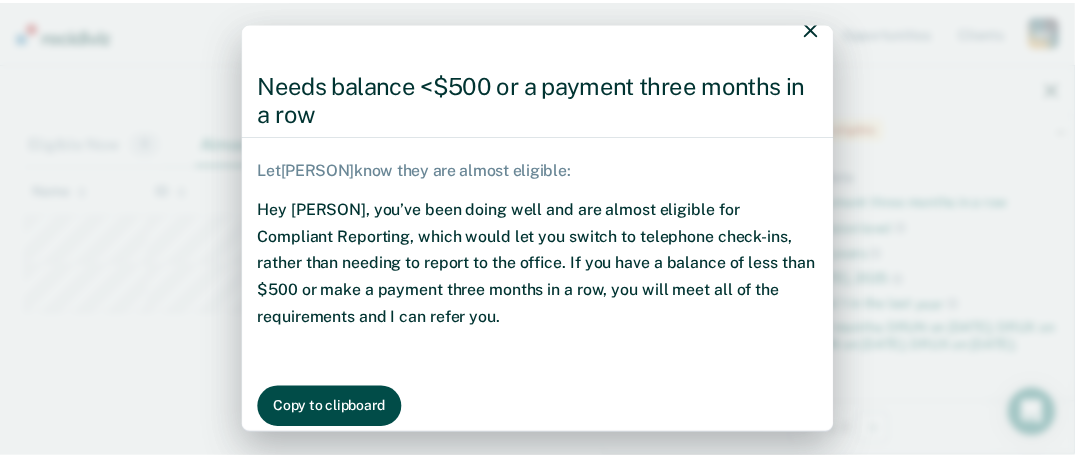 scroll, scrollTop: 46, scrollLeft: 0, axis: vertical 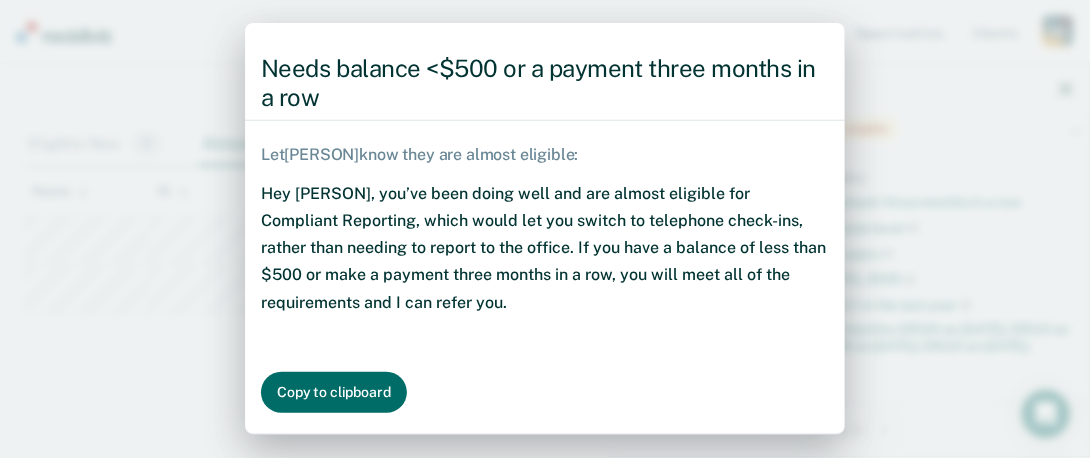 click on "Needs balance <$500 or a payment three months in a row Let  [PERSON]  know they are almost eligible: Hey [PERSON], you’ve been doing well and are almost eligible for Compliant Reporting, which would let you switch to telephone check-ins, rather than needing to report to the office. If you have a balance of less than $500 or make a payment three months in a row, you will meet all of the requirements and I can refer you. Copy to clipboard" at bounding box center [545, 229] 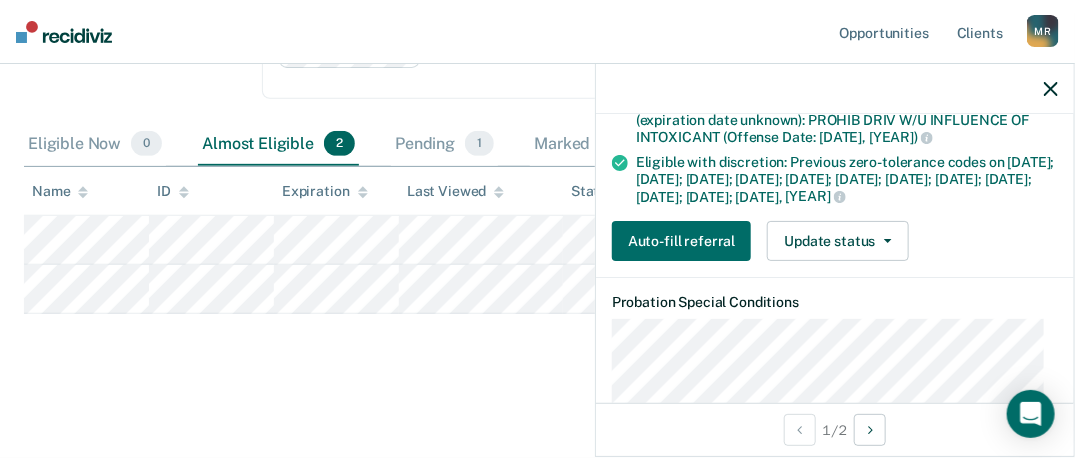 scroll, scrollTop: 400, scrollLeft: 0, axis: vertical 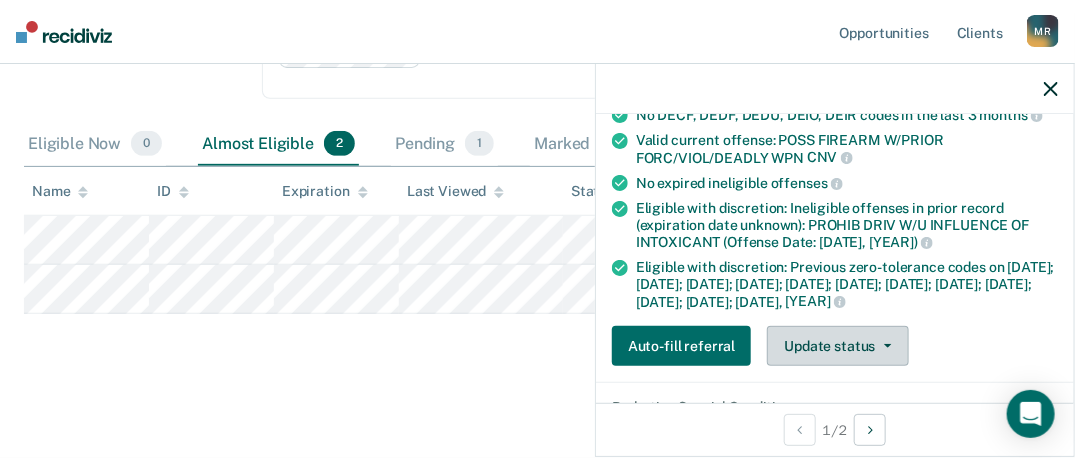 click on "Update status" at bounding box center [837, 346] 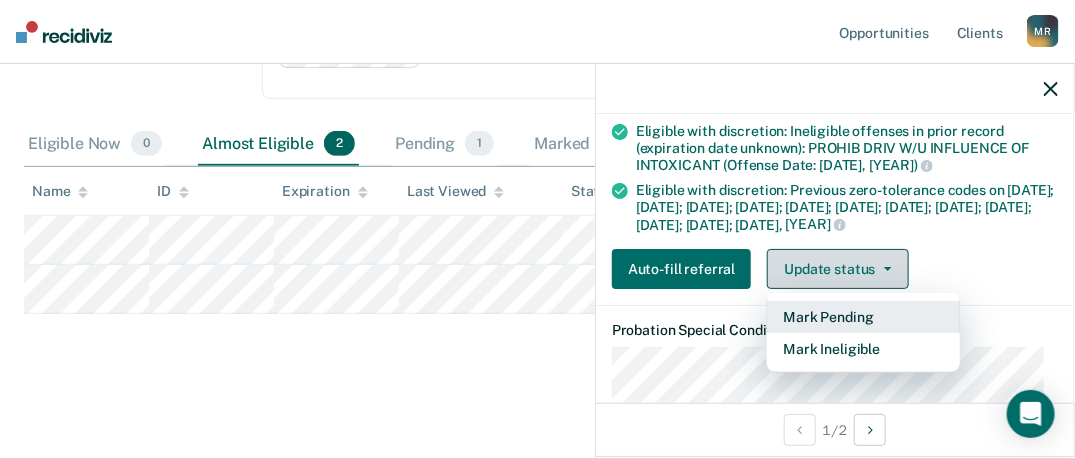 scroll, scrollTop: 500, scrollLeft: 0, axis: vertical 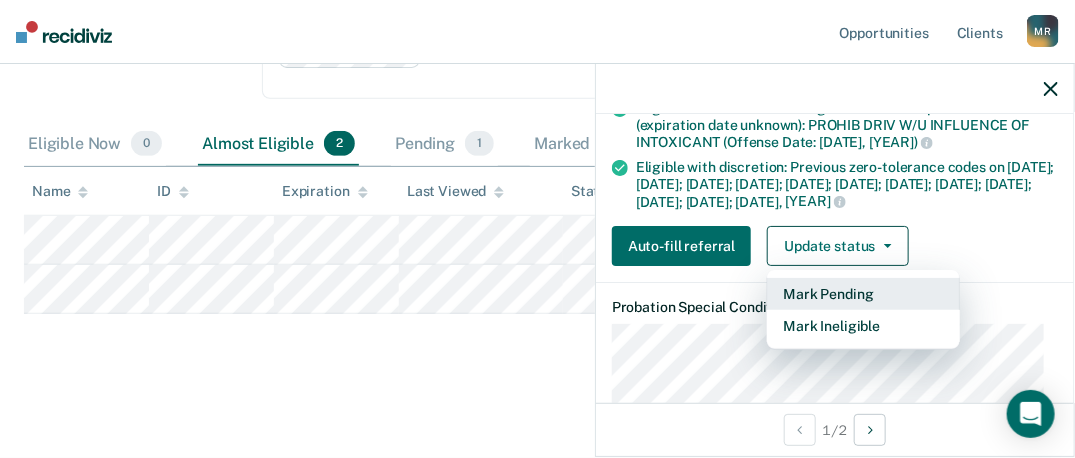 click on "Mark Pending" at bounding box center (863, 294) 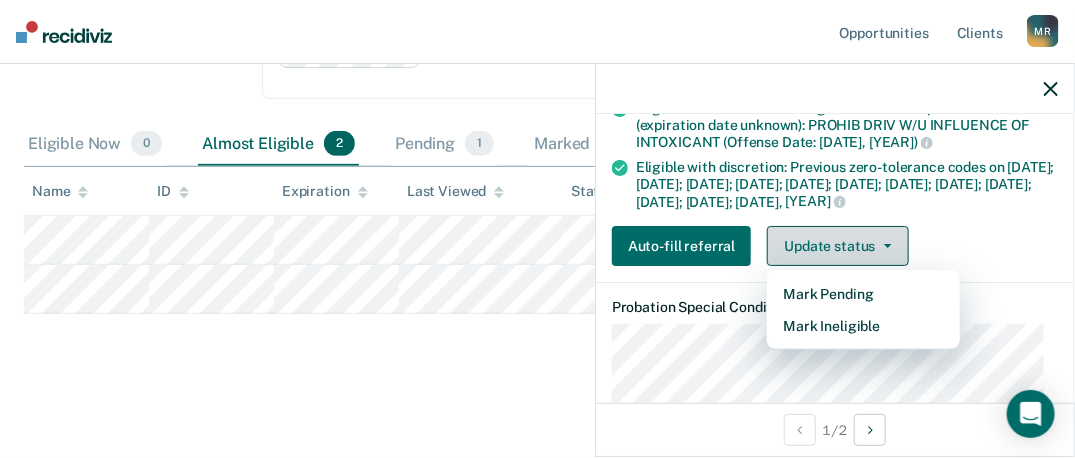 scroll, scrollTop: 200, scrollLeft: 0, axis: vertical 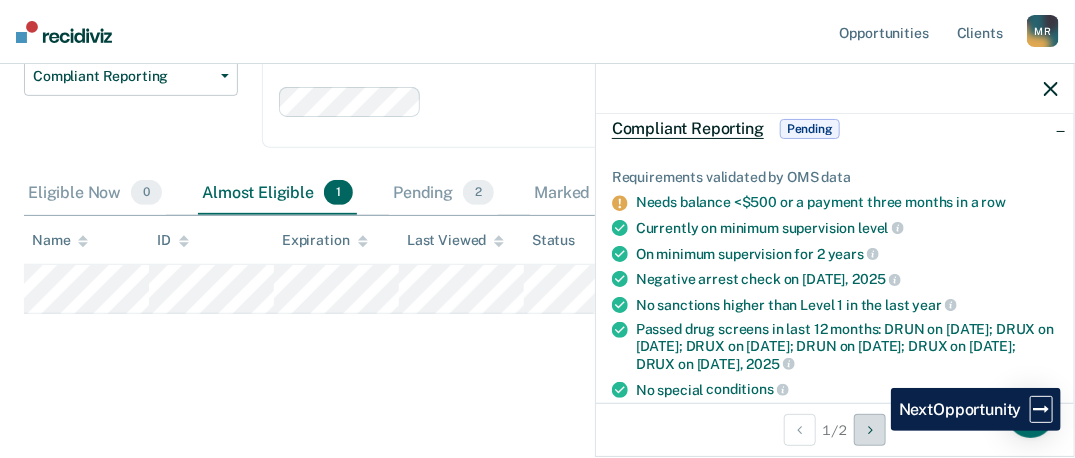 click at bounding box center (870, 430) 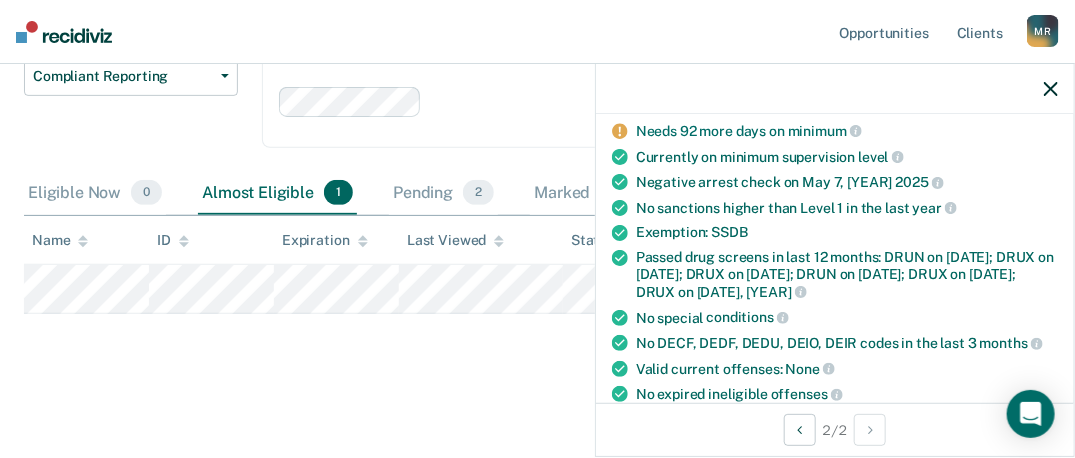 scroll, scrollTop: 200, scrollLeft: 0, axis: vertical 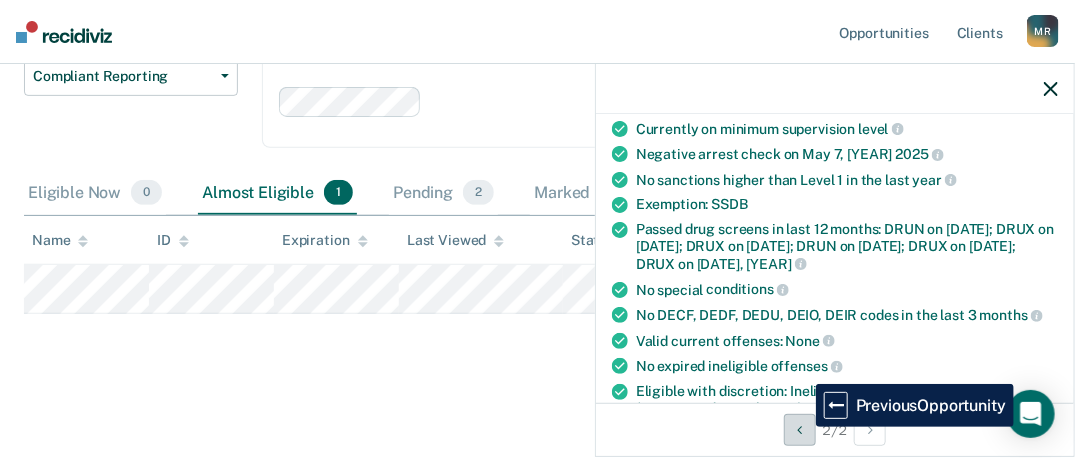 click at bounding box center [800, 430] 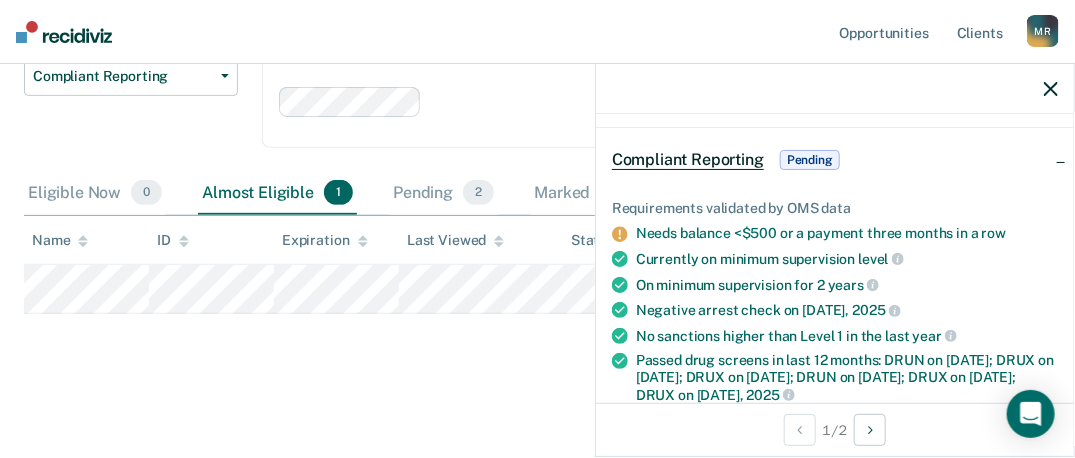 scroll, scrollTop: 0, scrollLeft: 0, axis: both 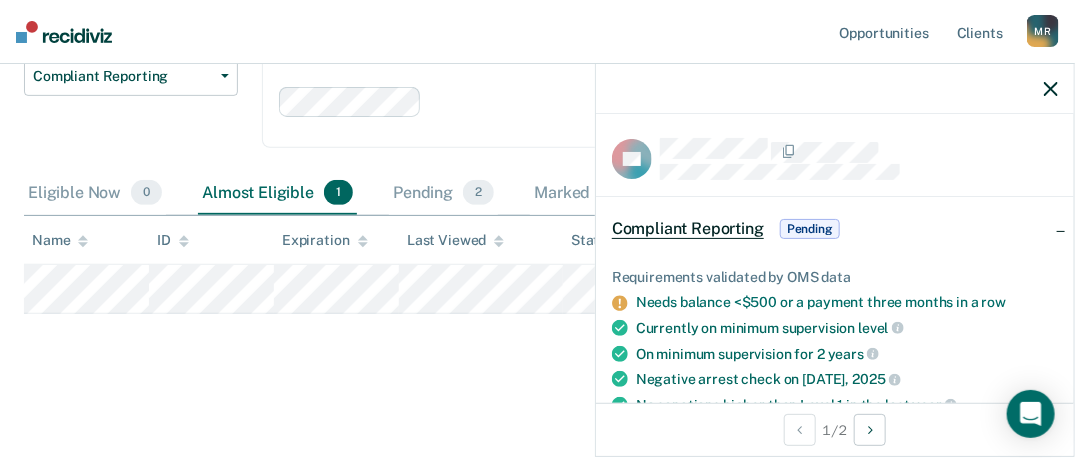 click on "supervision officers [ID] <br> <br>    To pick up a draggable item, press the space bar.
While dragging, use the arrow keys to move the item.
Press space again to drop the item in its new position, or press escape to cancel.
Name ID Expiration Last Viewed Status Missing Criteria Assigned to" at bounding box center (537, 182) 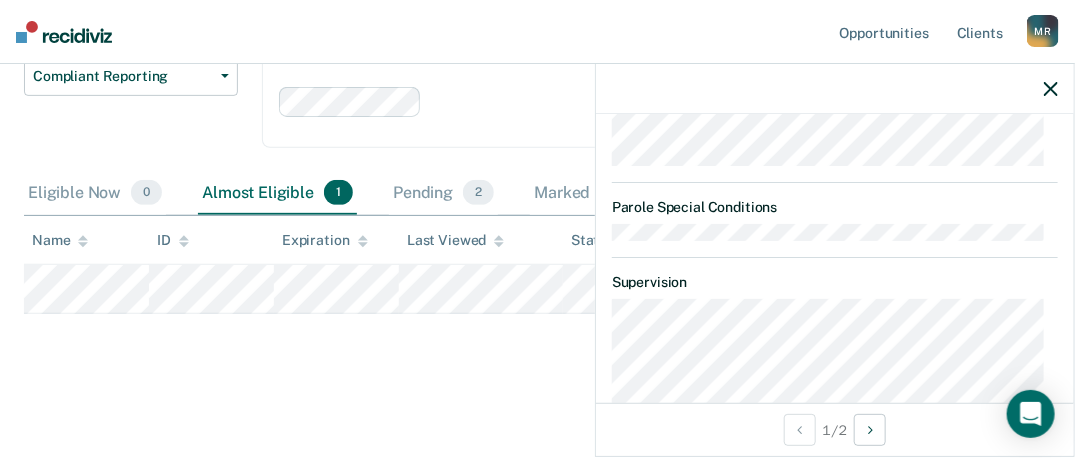 scroll, scrollTop: 600, scrollLeft: 0, axis: vertical 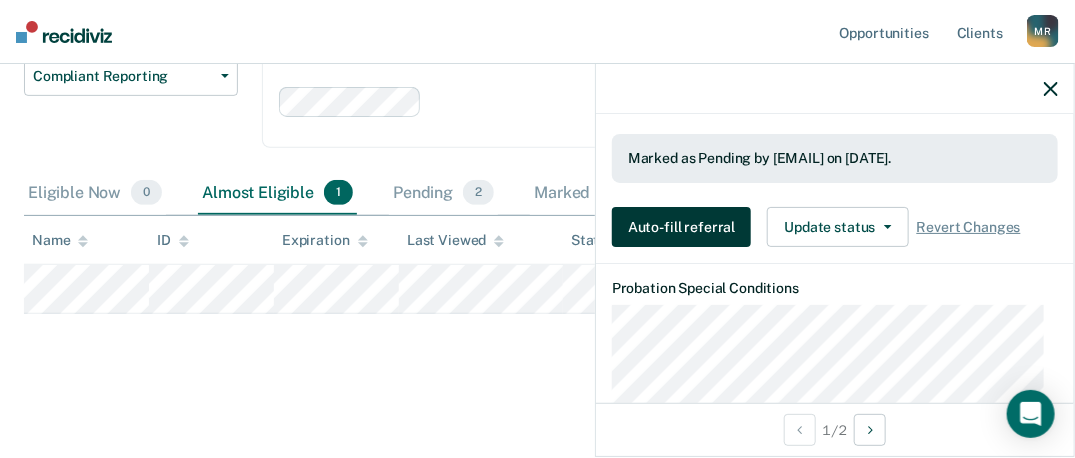 click on "Auto-fill referral" at bounding box center (681, 227) 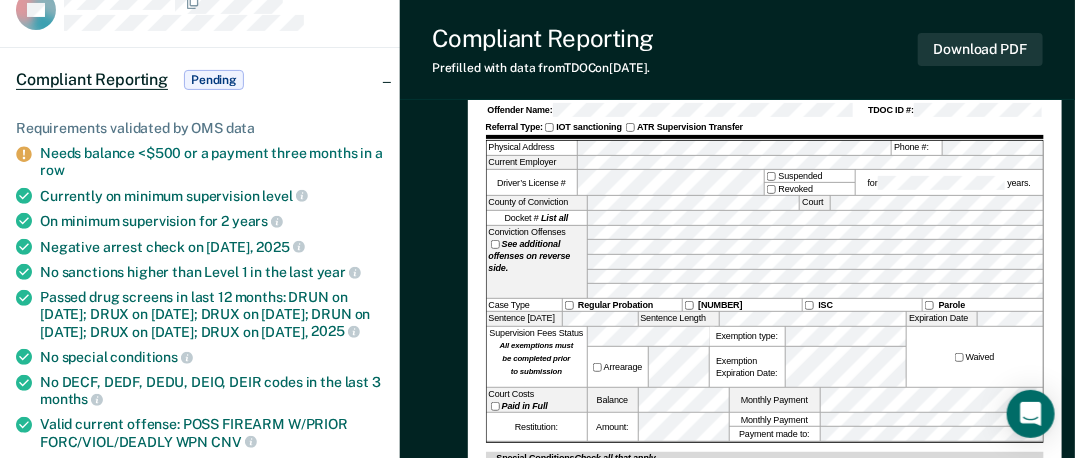 scroll, scrollTop: 100, scrollLeft: 0, axis: vertical 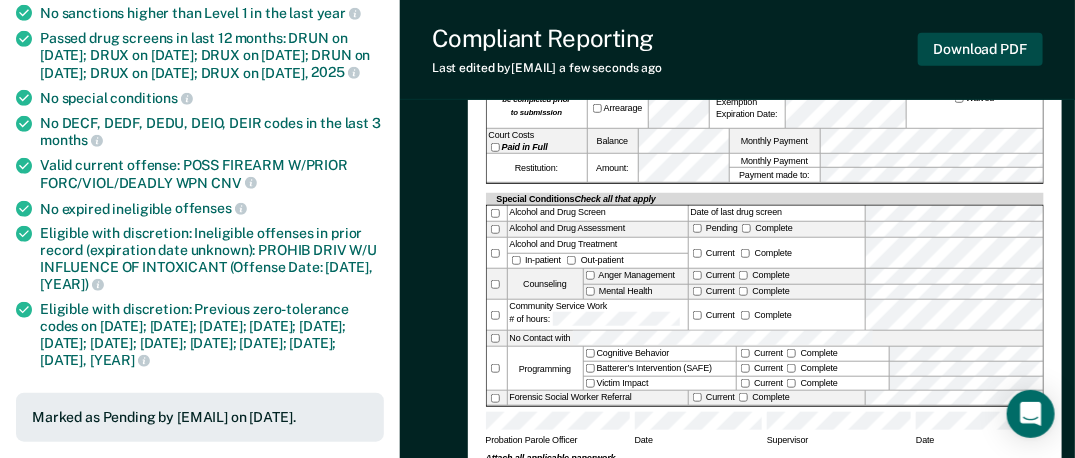 click on "Download PDF" at bounding box center (980, 49) 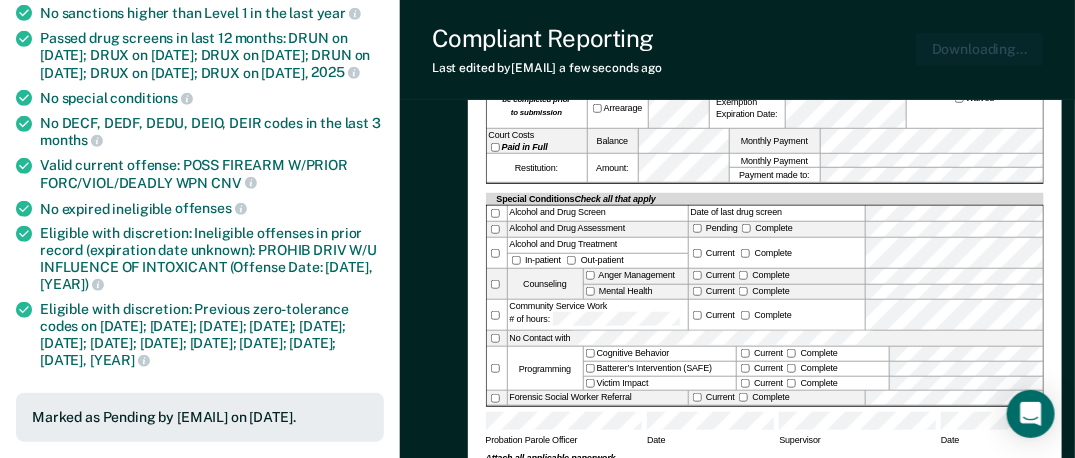 scroll, scrollTop: 0, scrollLeft: 0, axis: both 